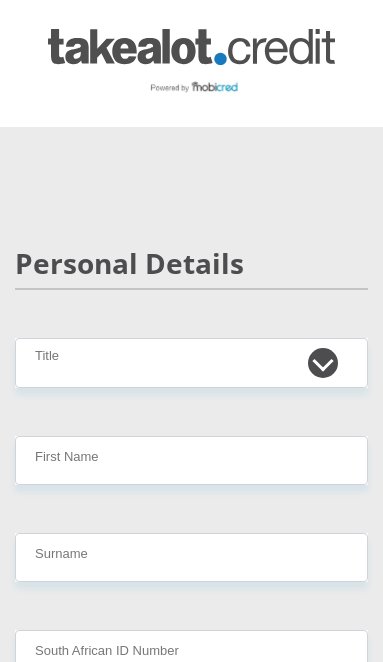 scroll, scrollTop: 0, scrollLeft: 0, axis: both 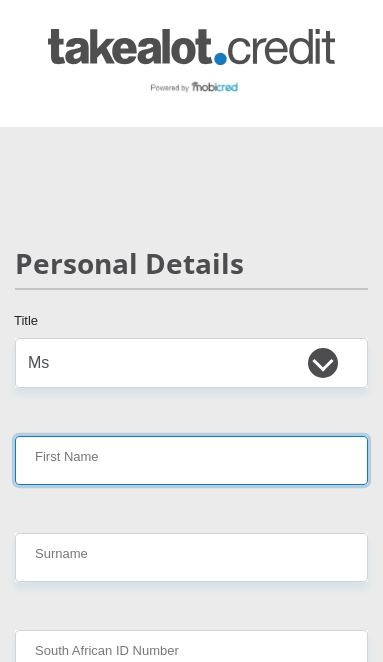 click on "First Name" at bounding box center (191, 460) 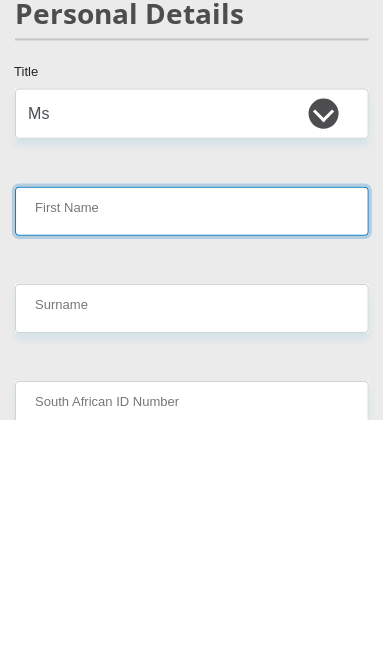 type on "[LAST]" 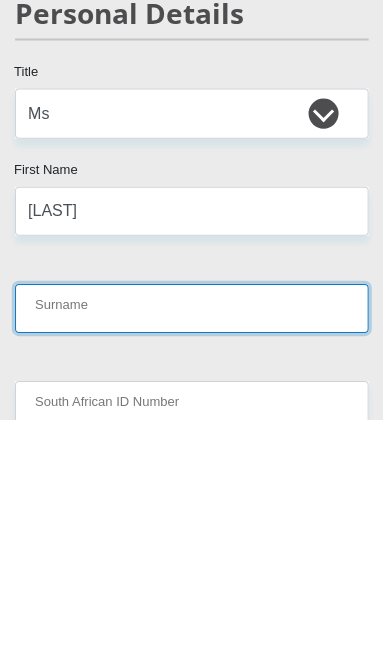 type on "[LAST]" 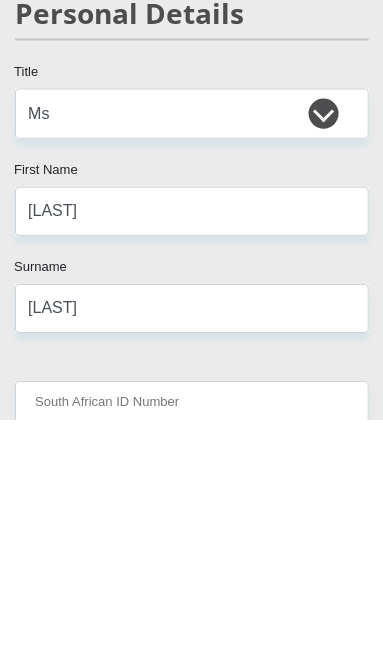 scroll, scrollTop: 248, scrollLeft: 0, axis: vertical 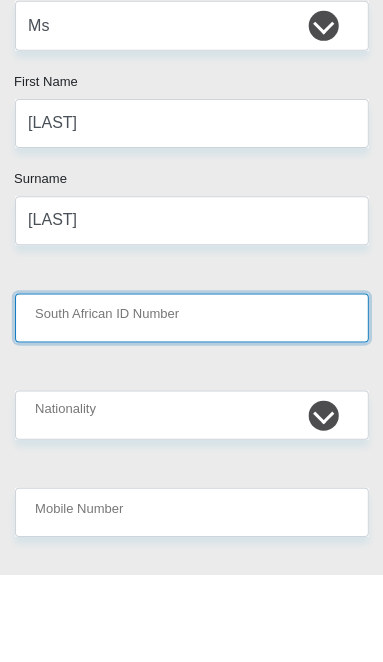 click on "South African ID Number" at bounding box center (191, 406) 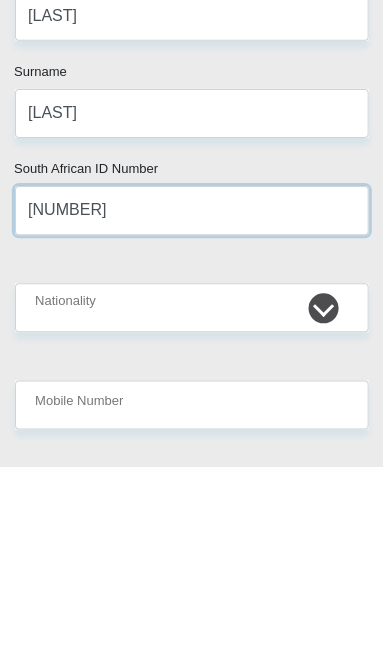 type on "[NUMBER]" 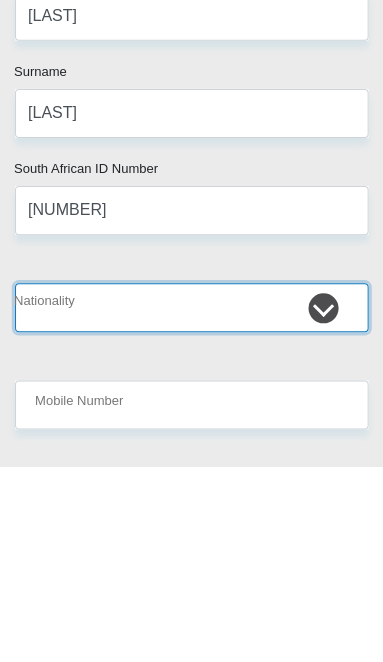 click on "South Africa
Afghanistan
Aland Islands
Albania
Algeria
America Samoa
American Virgin Islands
Andorra
Angola
Anguilla
Antarctica
Antigua and Barbuda
Argentina
Armenia
Aruba
Ascension Island
Australia
Austria
Azerbaijan
Bahamas
Bahrain
Bangladesh
Barbados
Chad" at bounding box center (191, 503) 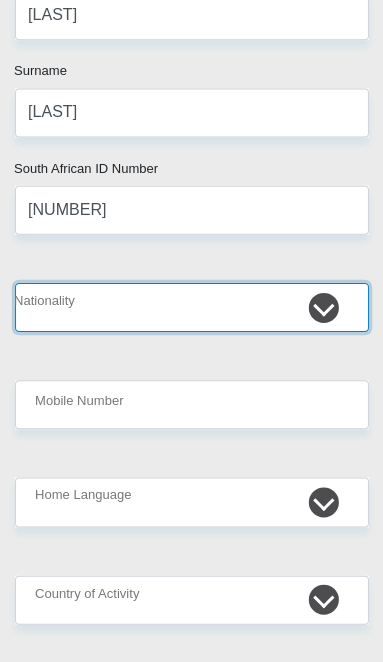 select on "ZAF" 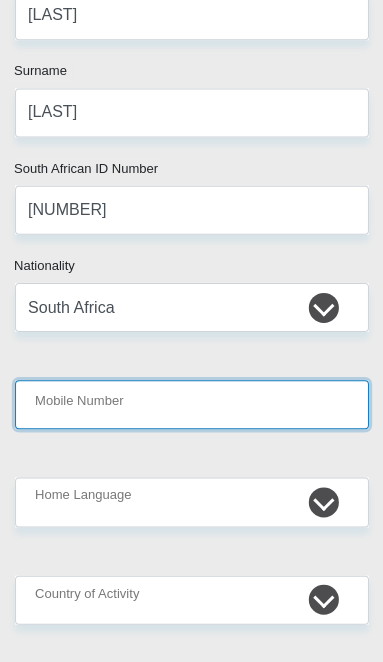 click on "Mobile Number" at bounding box center [191, 405] 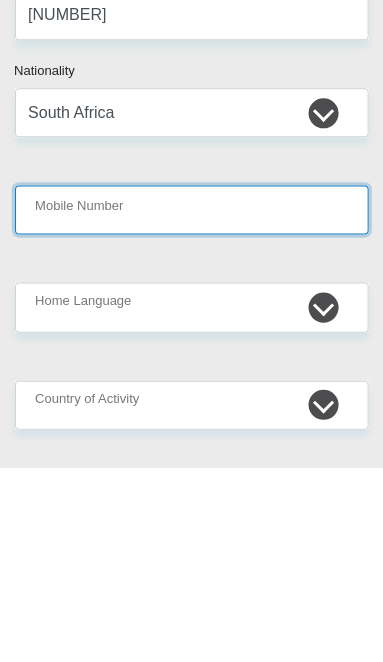 type on "[PHONE]" 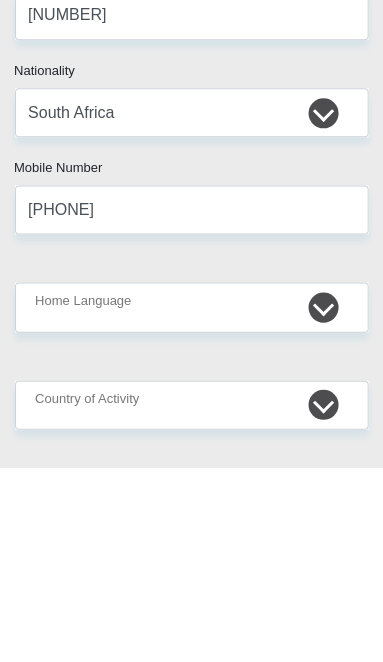 scroll, scrollTop: 637, scrollLeft: 0, axis: vertical 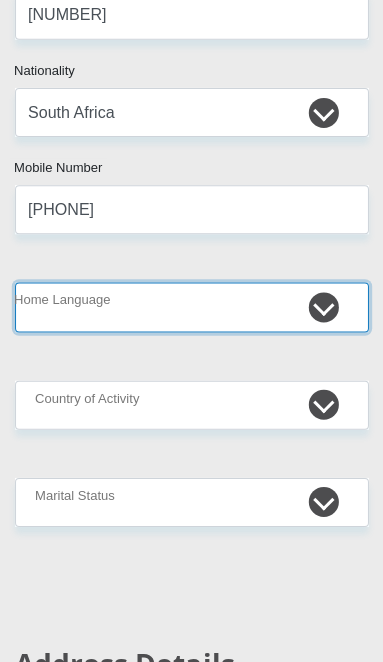 click on "Afrikaans
English
Sepedi
South Ndebele
Southern Sotho
Swati
Tsonga
Tswana
Venda
Xhosa
Zulu
Other" at bounding box center (191, 308) 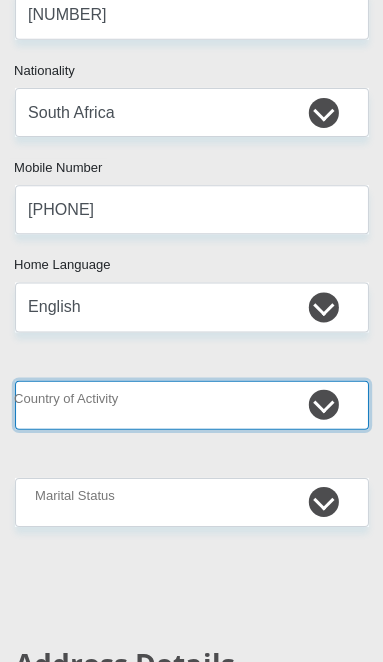 click on "South Africa
Afghanistan
Aland Islands
Albania
Algeria
America Samoa
American Virgin Islands
Andorra
Angola
Anguilla
Antarctica
Antigua and Barbuda
Argentina
Armenia
Aruba
Ascension Island
Australia
Austria
Azerbaijan
Chad" at bounding box center (191, 406) 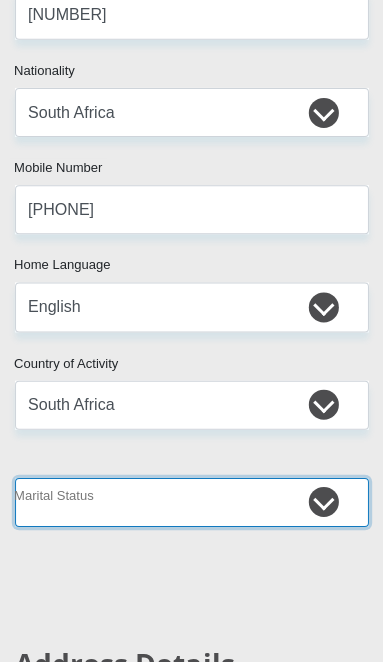 click on "Married ANC
Single
Divorced
Widowed
Married COP or Customary Law" at bounding box center (191, 503) 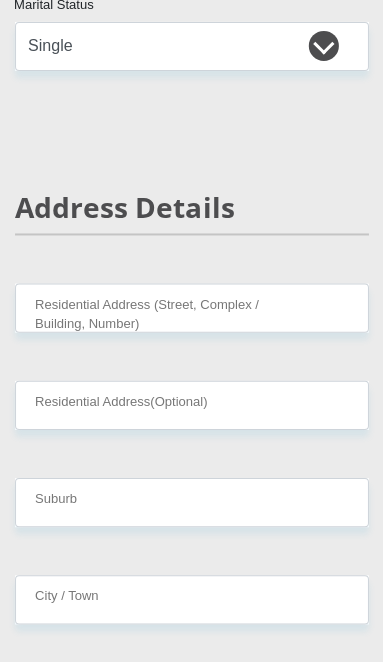 scroll, scrollTop: 1095, scrollLeft: 0, axis: vertical 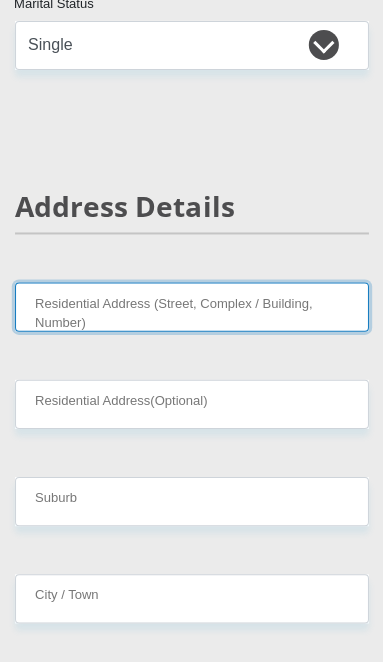 click on "Residential Address (Street, Complex / Building, Number)" at bounding box center (191, 306) 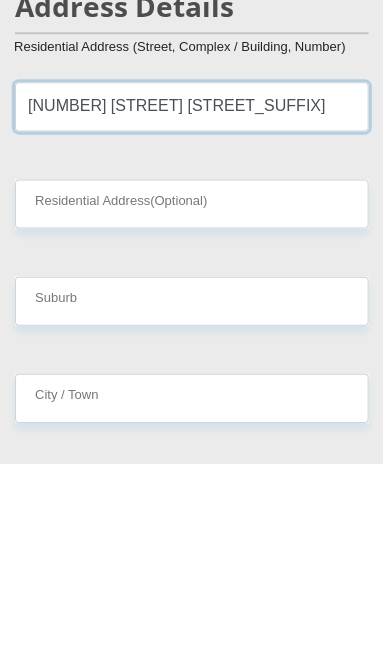 type on "[NUMBER] [STREET] [STREET_SUFFIX]" 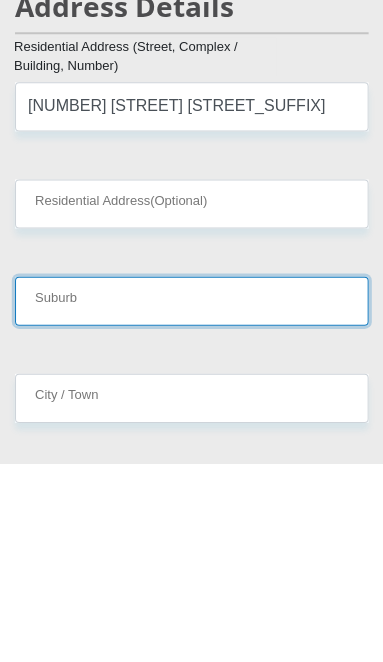 click on "Suburb" at bounding box center [191, 500] 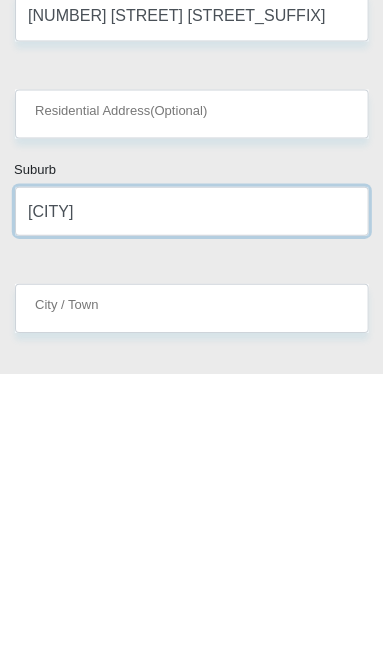 type on "[CITY]" 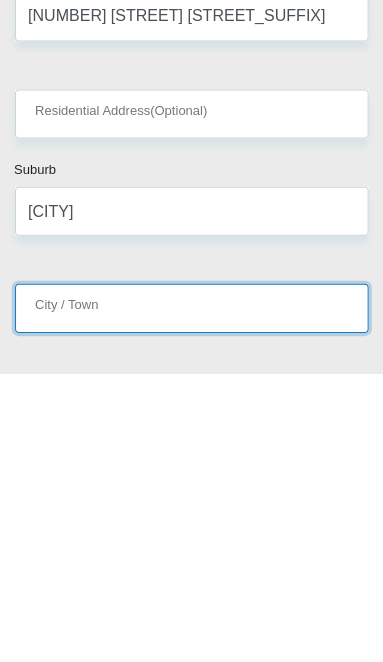 click on "City / Town" at bounding box center (191, 597) 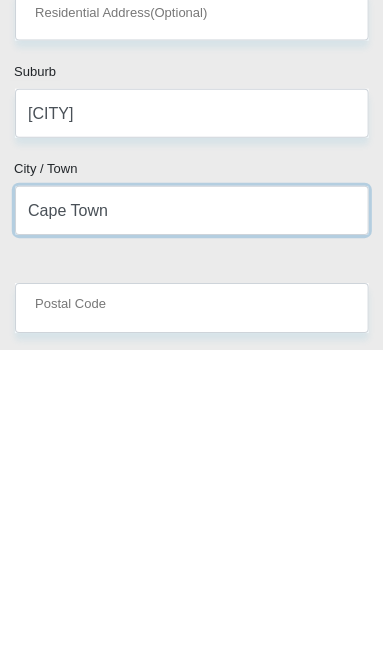 type on "Cape Town" 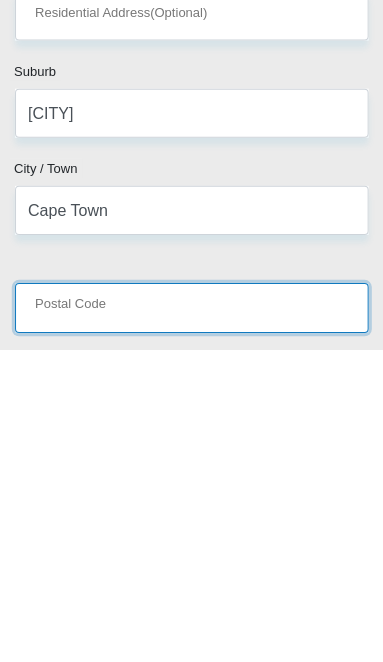 click on "Postal Code" at bounding box center [191, 620] 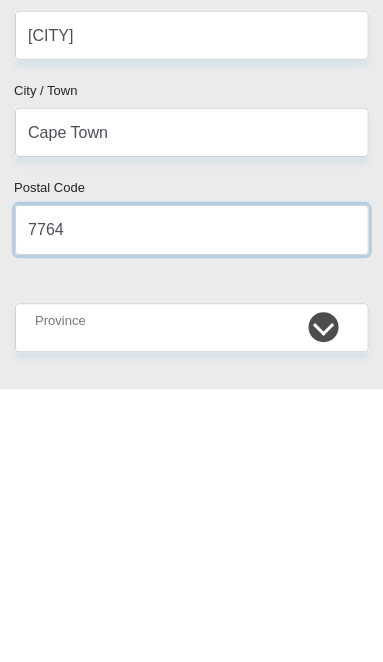 type on "7764" 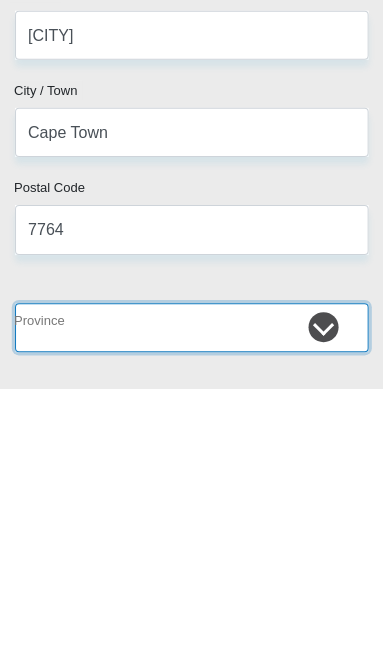 click on "Eastern Cape
Free State
Gauteng
KwaZulu-Natal
Limpopo
Mpumalanga
Northern Cape
North West
Western Cape" at bounding box center [191, 601] 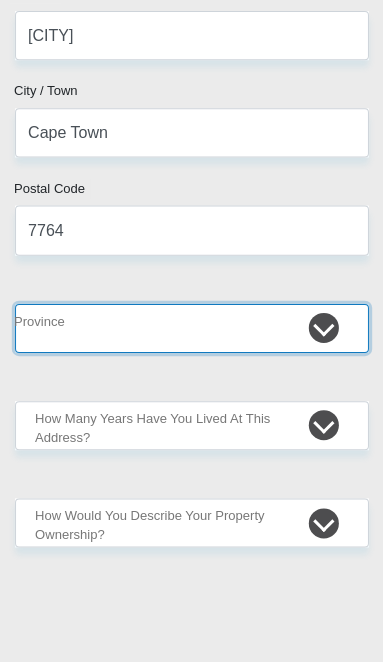 select on "Western Cape" 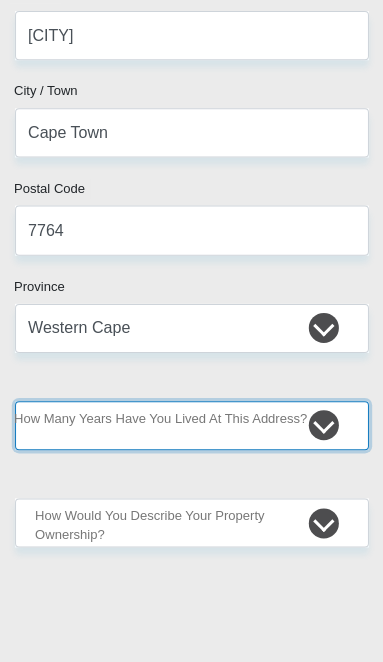 click on "less than 1 year
1-3 years
3-5 years
5+ years" at bounding box center [191, 424] 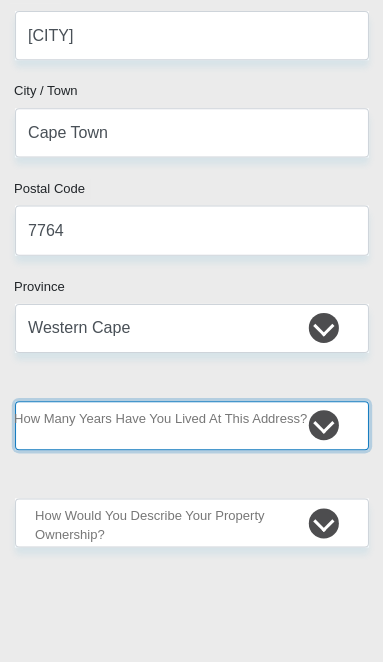 select on "2" 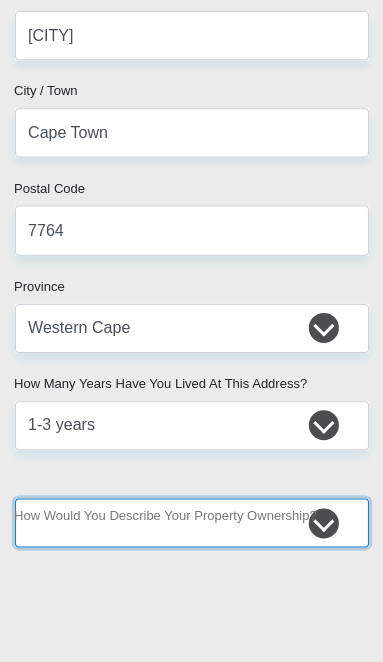 click on "Owned
Rented
Family Owned
Company Dwelling" at bounding box center (191, 521) 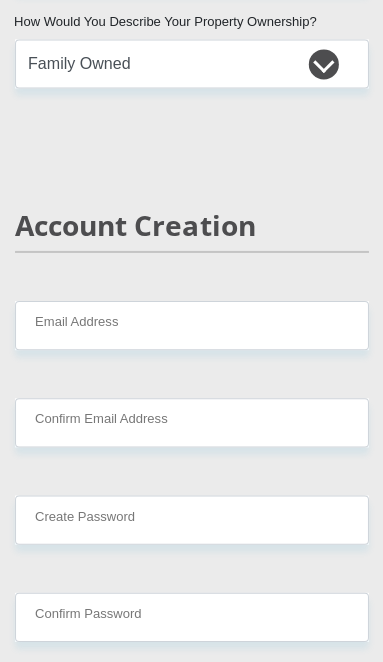 scroll, scrollTop: 2018, scrollLeft: 0, axis: vertical 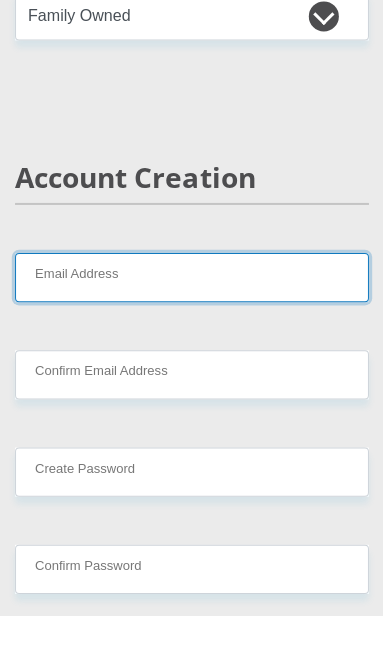click on "Email Address" at bounding box center [191, 324] 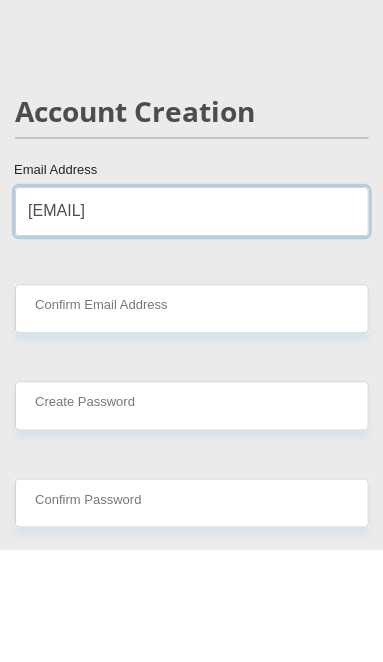 type on "[EMAIL]" 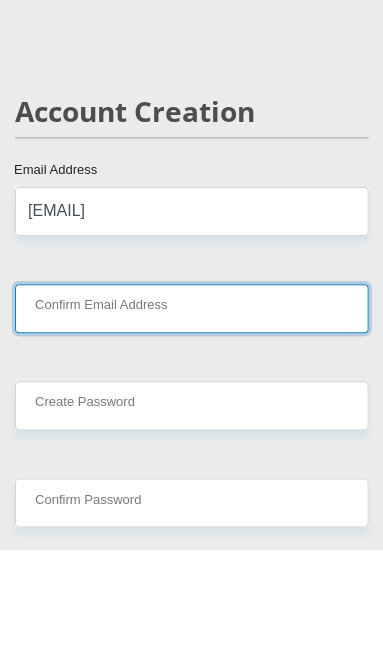 click on "Confirm Email Address" at bounding box center (191, 421) 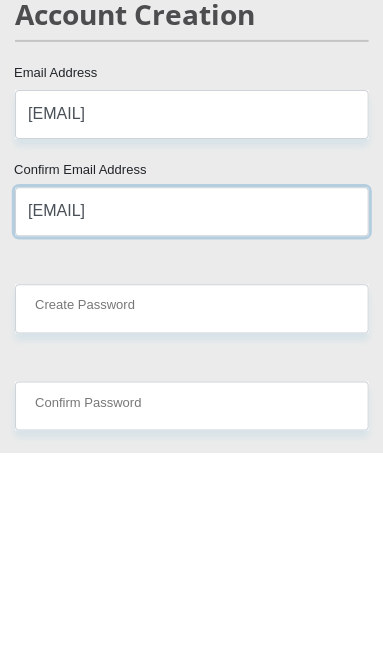 type on "[EMAIL]" 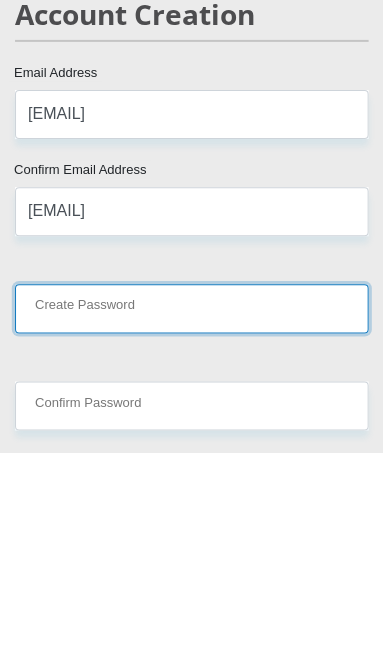 click on "Create Password" at bounding box center [191, 518] 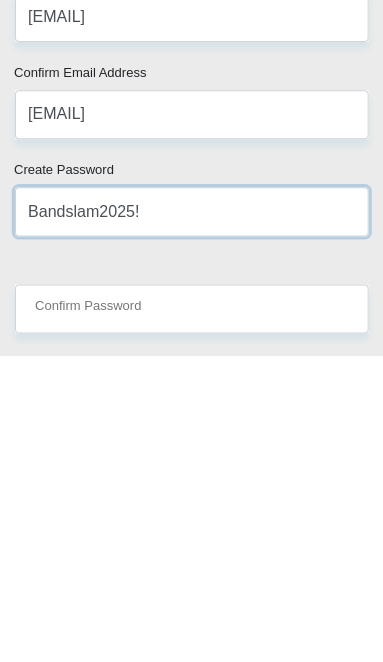 type on "Bandslam2025!" 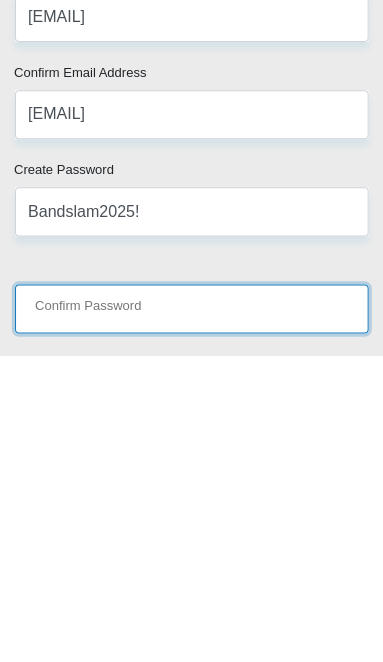 click on "Confirm Password" at bounding box center (191, 615) 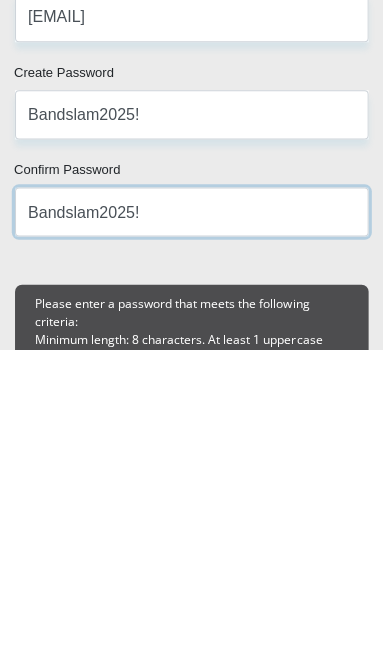 type on "Bandslam2025!" 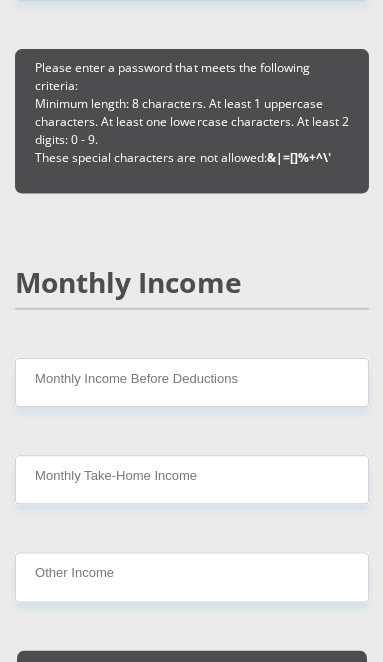 scroll, scrollTop: 2659, scrollLeft: 0, axis: vertical 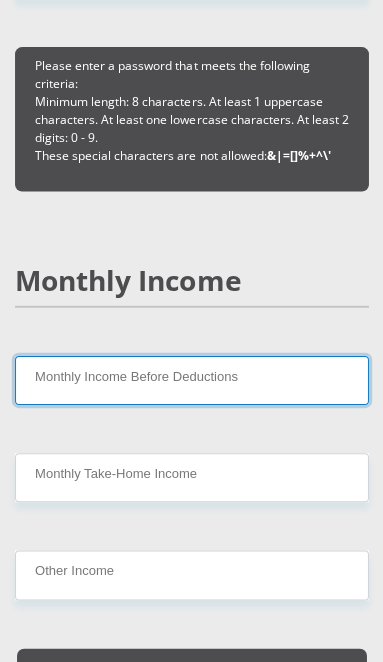 click on "Monthly Income Before Deductions" at bounding box center [191, 379] 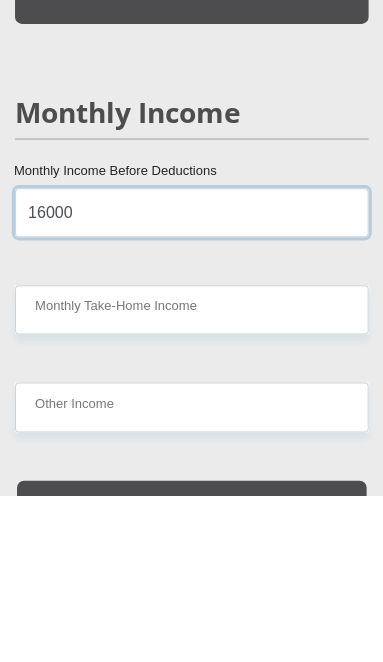 type on "16000" 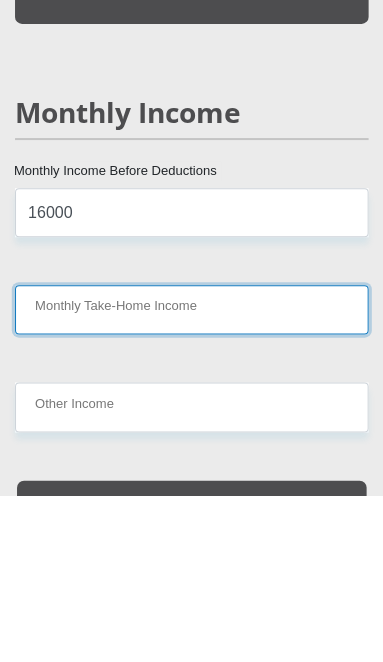 click on "Monthly Take-Home Income" at bounding box center (191, 476) 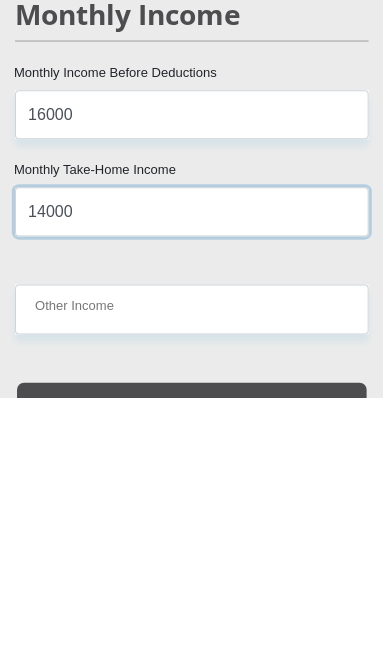 type on "14000" 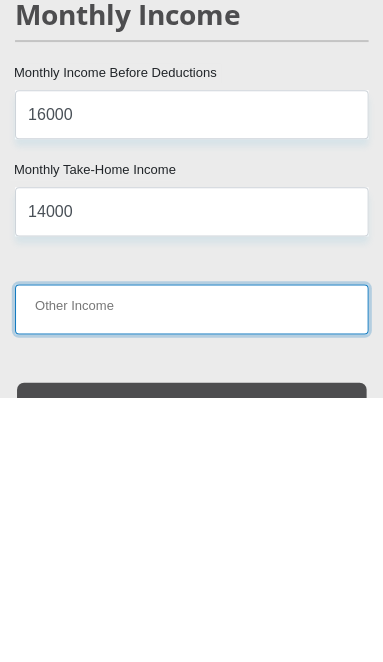 click on "Other Income" at bounding box center [191, 573] 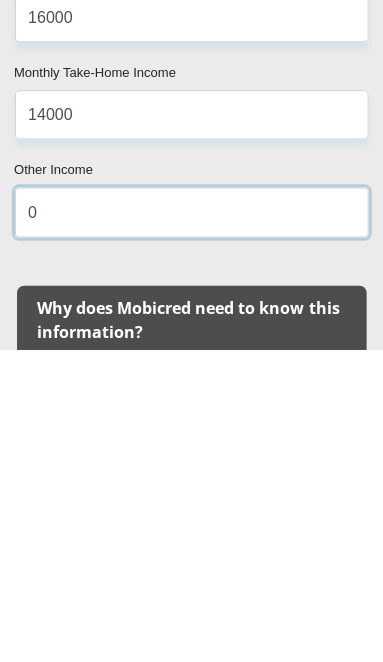 type on "0" 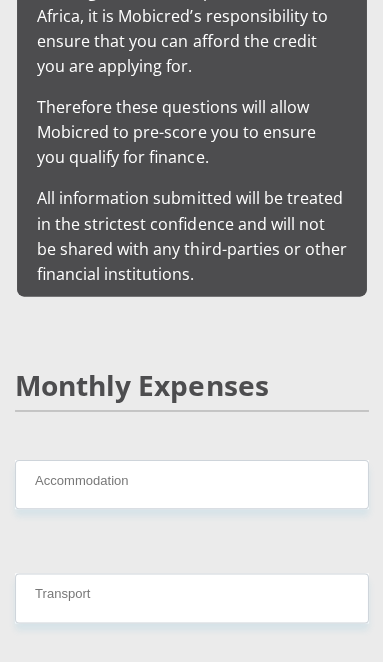 scroll, scrollTop: 3402, scrollLeft: 0, axis: vertical 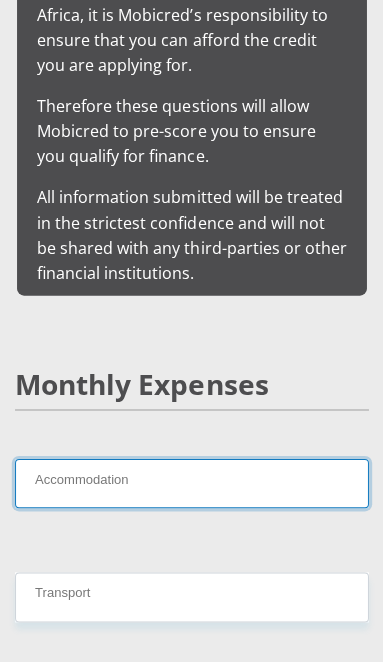 click on "Accommodation" at bounding box center (191, 482) 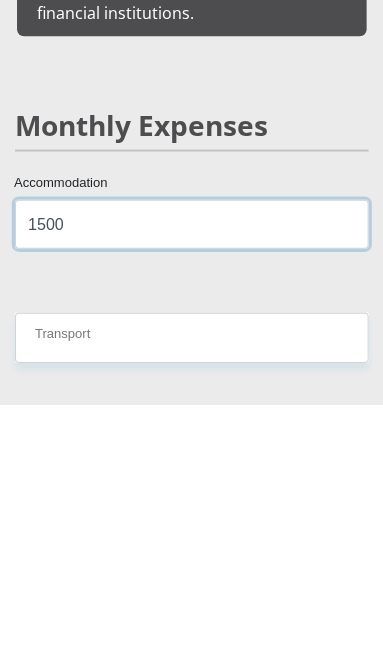 type on "1500" 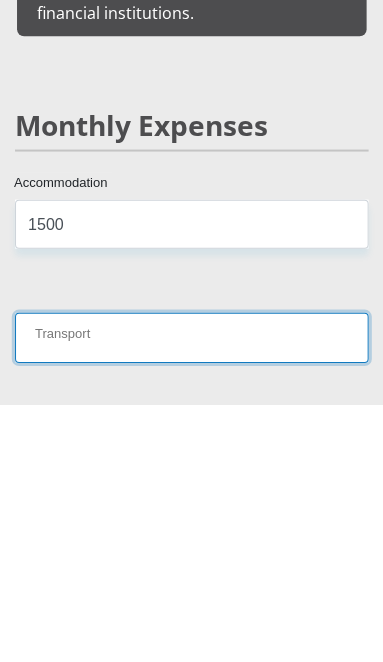 click on "Transport" at bounding box center (191, 595) 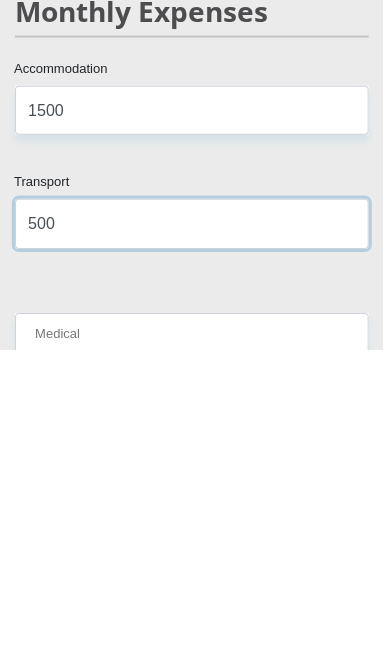 type on "500" 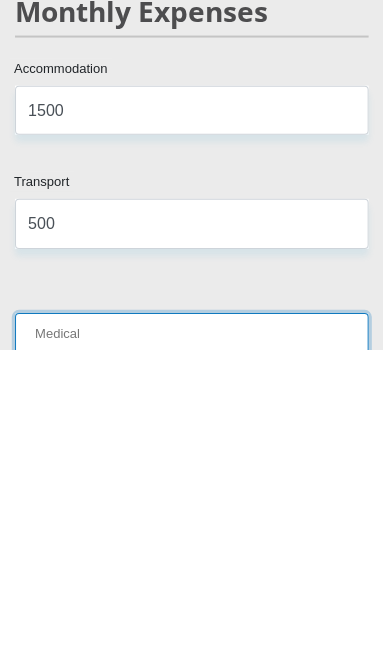 click on "Medical" at bounding box center (191, 650) 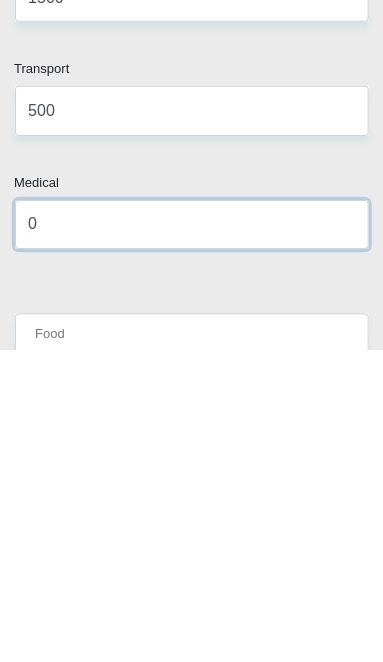 type on "0" 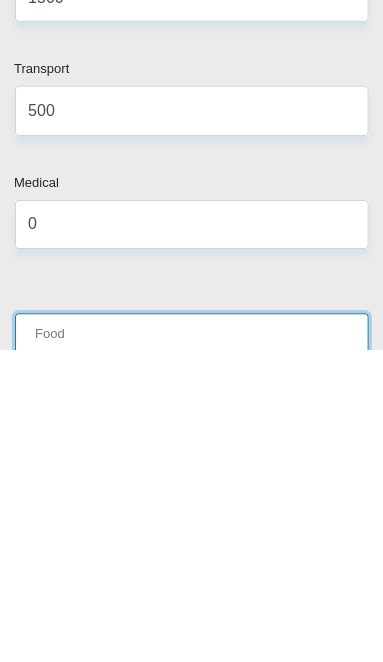 click on "Food" at bounding box center [191, 650] 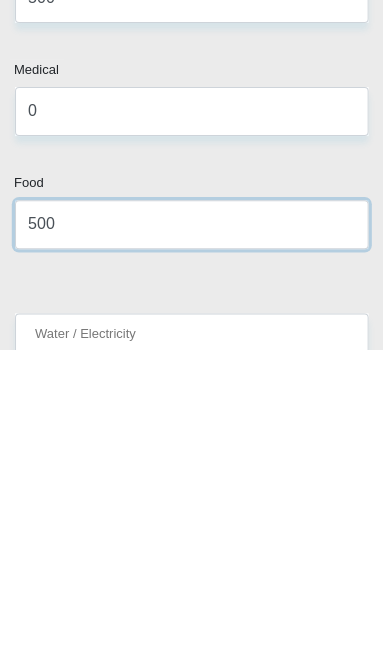 type on "500" 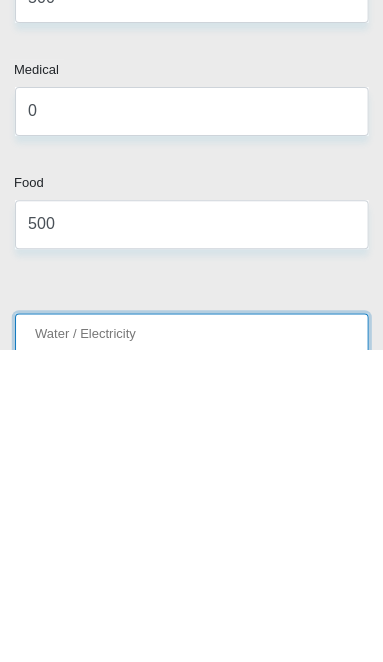 click on "Water / Electricity" at bounding box center [191, 650] 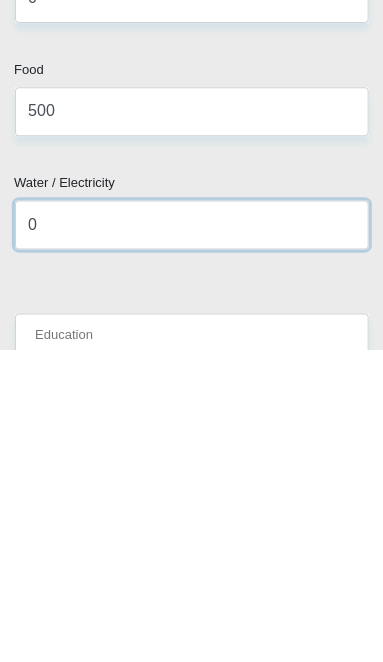 type on "0" 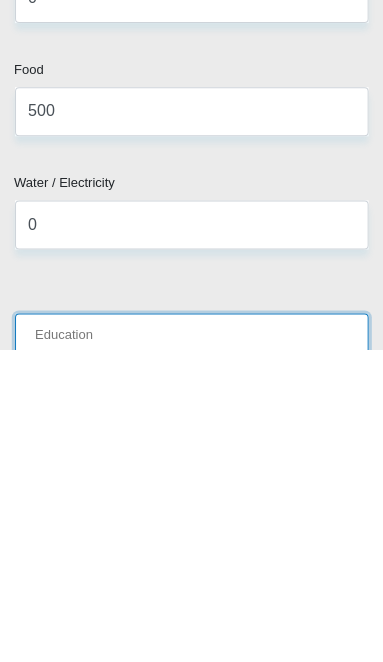 click on "Education" at bounding box center [191, 650] 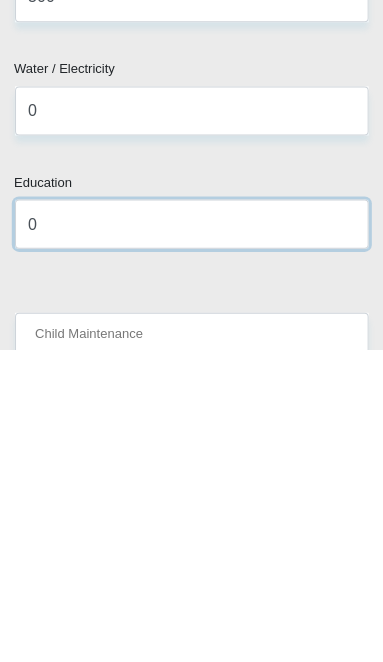 type on "0" 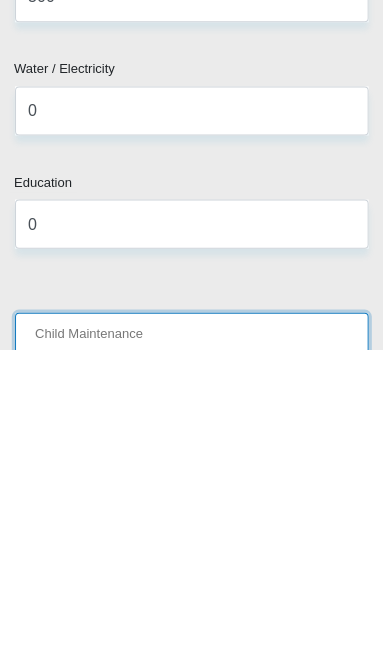click on "Child Maintenance" at bounding box center (191, 649) 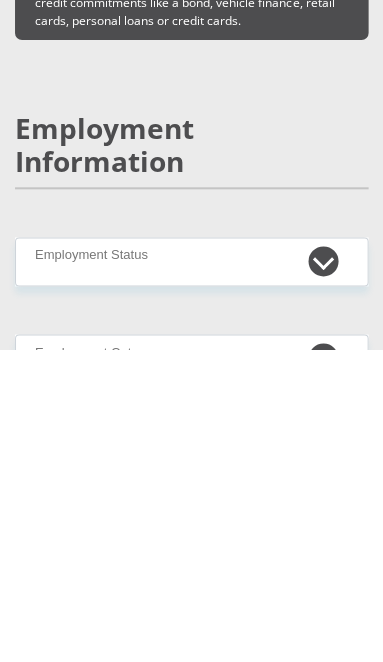 type on "0" 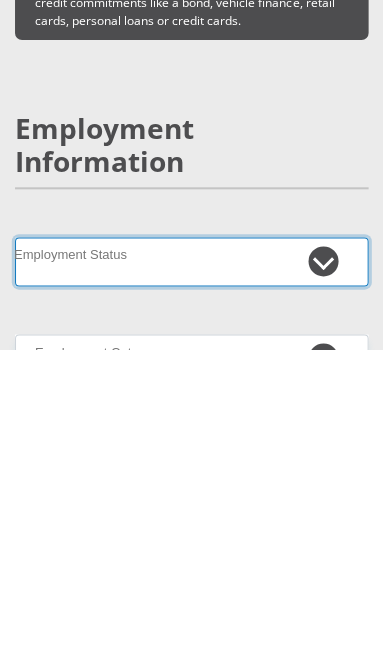 click on "Permanent/Full-time
Part-time/Casual
Contract Worker
Self-Employed
Housewife
Retired
Student
Medically Boarded
Disability
Unemployed" at bounding box center (191, 574) 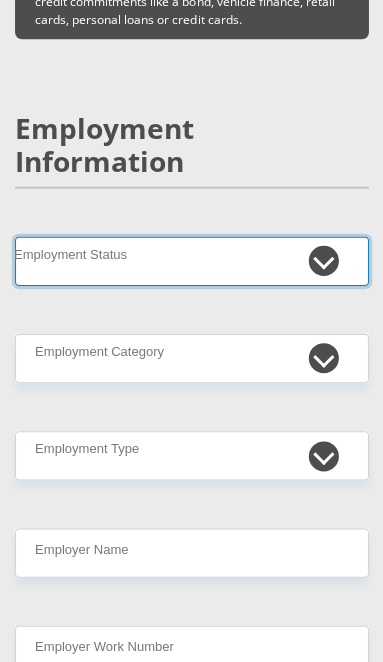 select on "1" 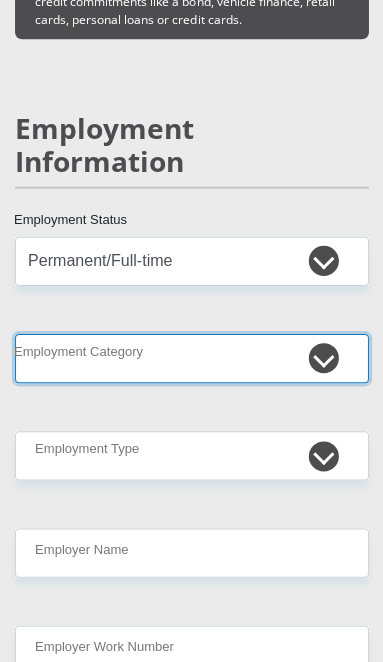 click on "AGRICULTURE
ALCOHOL & TOBACCO
CONSTRUCTION MATERIALS
METALLURGY
EQUIPMENT FOR RENEWABLE ENERGY
SPECIALIZED CONTRACTORS
CAR
GAMING (INCL. INTERNET
OTHER WHOLESALE
UNLICENSED PHARMACEUTICALS
CURRENCY EXCHANGE HOUSES
OTHER FINANCIAL INSTITUTIONS & INSURANCE
REAL ESTATE AGENTS
OIL & GAS
OTHER MATERIALS (E.G. IRON ORE)
PRECIOUS STONES & PRECIOUS METALS
POLITICAL ORGANIZATIONS
RELIGIOUS ORGANIZATIONS(NOT SECTS)
ACTI. HAVING BUSINESS DEAL WITH PUBLIC ADMINISTRATION
LAUNDROMATS" at bounding box center [191, 357] 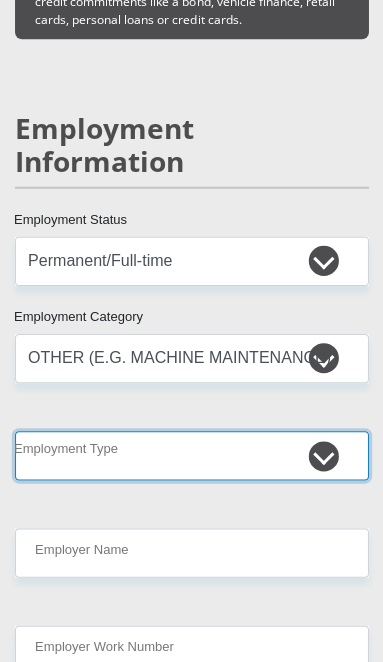 click on "College/Lecturer
Craft Seller
Creative
Driver
Executive
Farmer
Forces - Non Commissioned
Forces - Officer
Hawker
Housewife
Labourer
Licenced Professional
Manager
Miner
Non Licenced Professional
Office Staff/Clerk
Outside Worker
Pensioner
Permanent Teacher
Production/Manufacturing
Sales
Self-Employed
Semi-Professional Worker
Service Industry  Social Worker  Student" at bounding box center (191, 454) 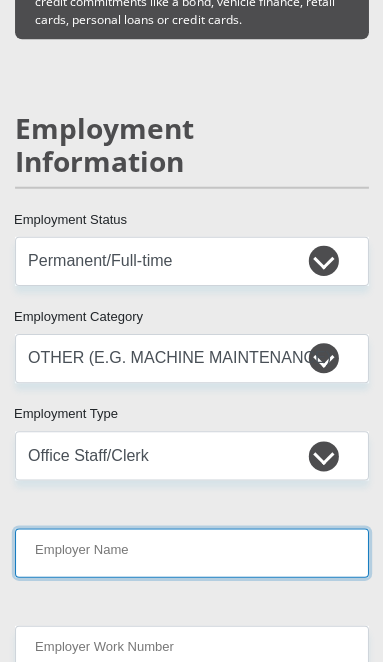 click on "Employer Name" at bounding box center [191, 551] 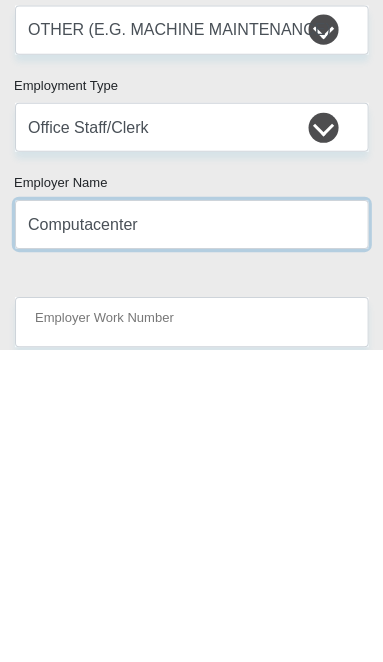 type on "Computacenter" 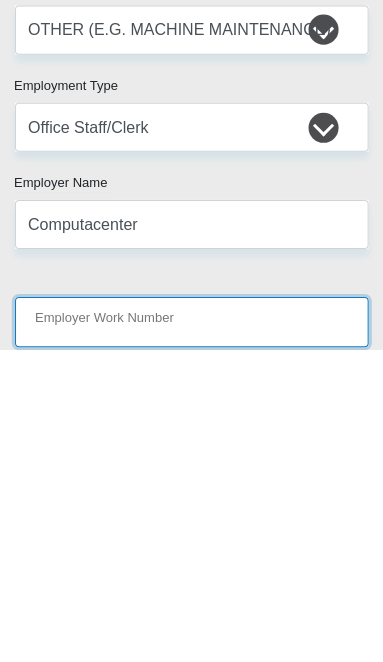 click on "Employer Work Number" at bounding box center [191, 634] 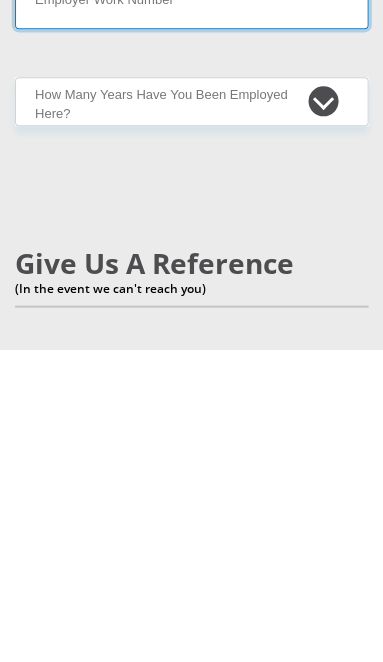 scroll, scrollTop: 5031, scrollLeft: 0, axis: vertical 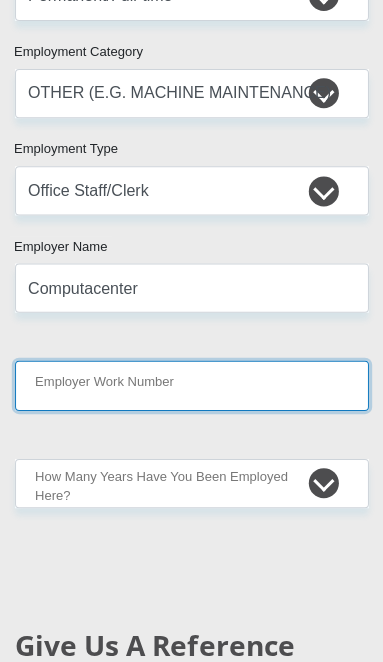 click on "Employer Work Number" at bounding box center [191, 384] 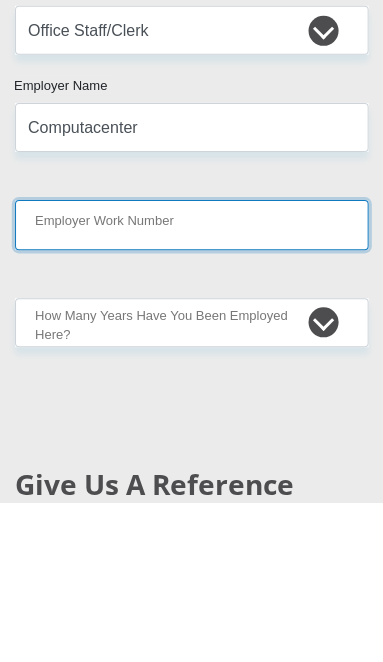 click on "Employer Work Number" at bounding box center [191, 384] 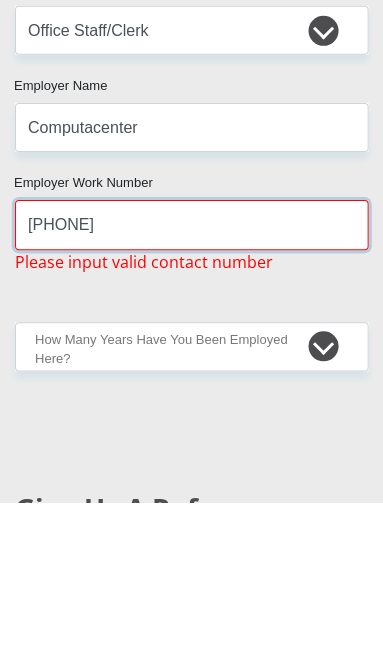 click on "[PHONE]" at bounding box center [191, 384] 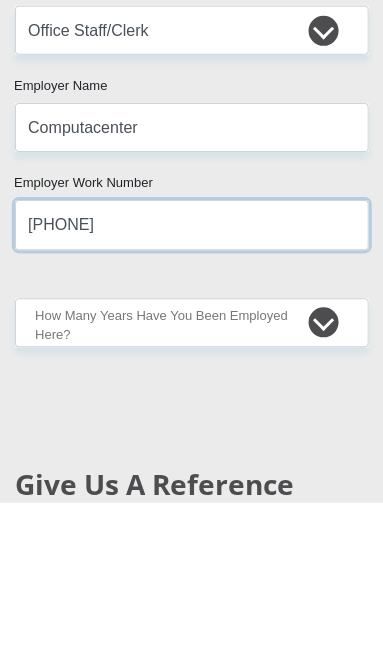 type on "[PHONE]" 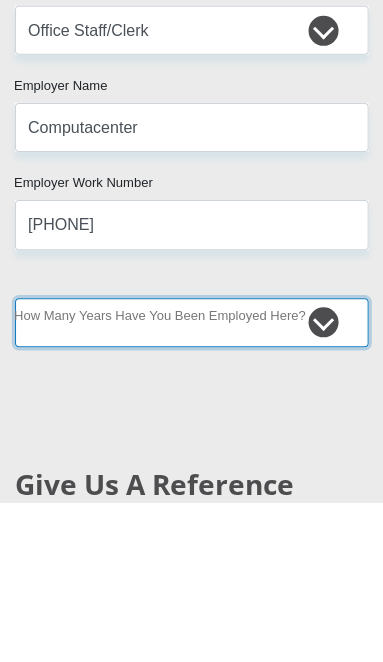 click on "less than 1 year
1-3 years
3-5 years
5+ years" at bounding box center (191, 482) 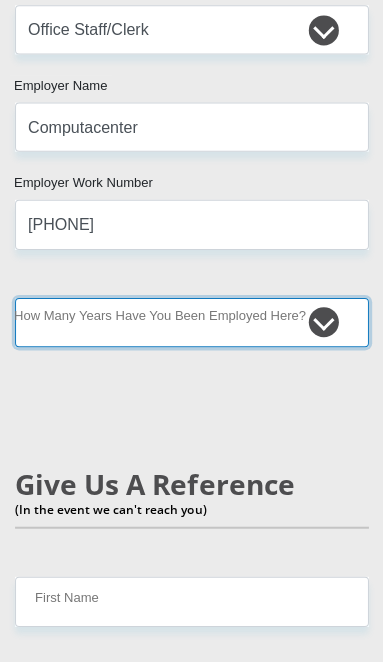select on "48" 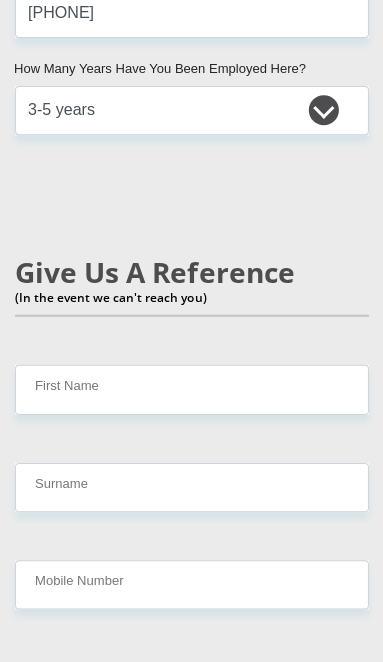 scroll, scrollTop: 5308, scrollLeft: 0, axis: vertical 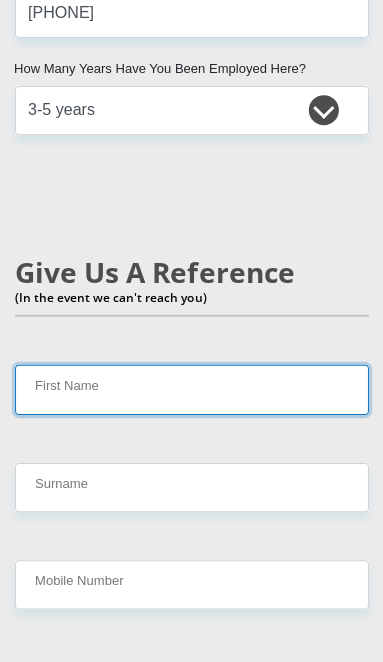 click on "First Name" at bounding box center [191, 388] 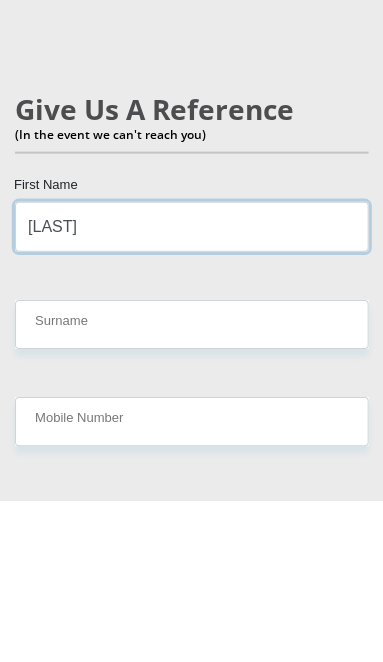 type on "[LAST]" 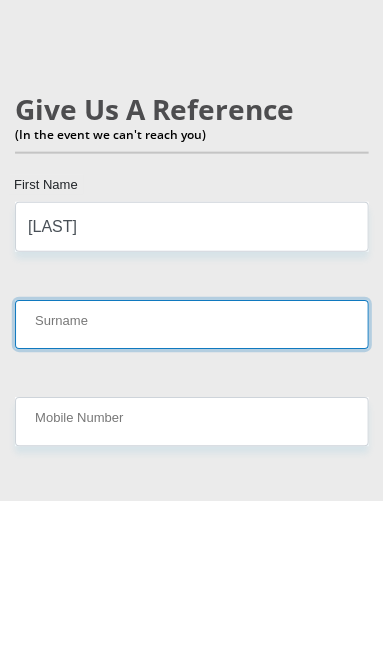 click on "Surname" at bounding box center (191, 486) 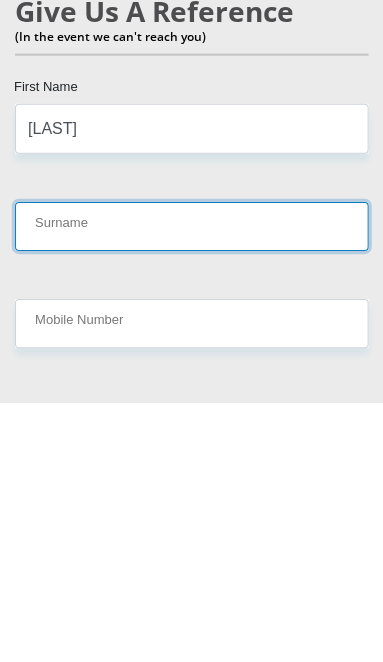 type on "[LAST]" 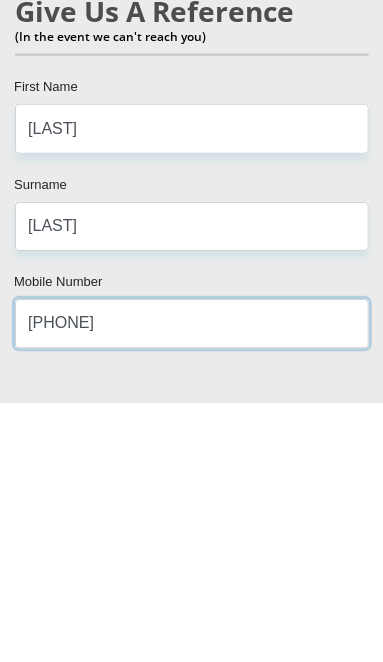 type on "[PHONE]" 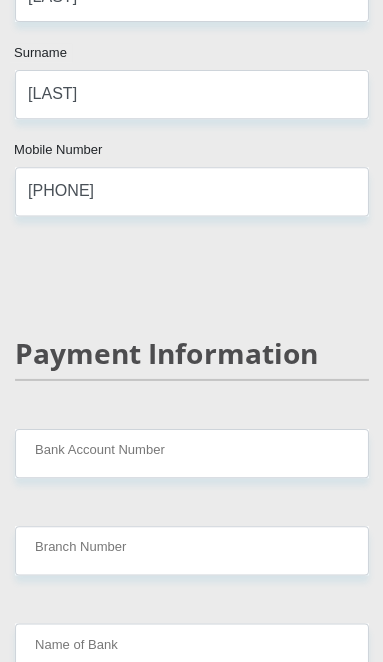 scroll, scrollTop: 5717, scrollLeft: 0, axis: vertical 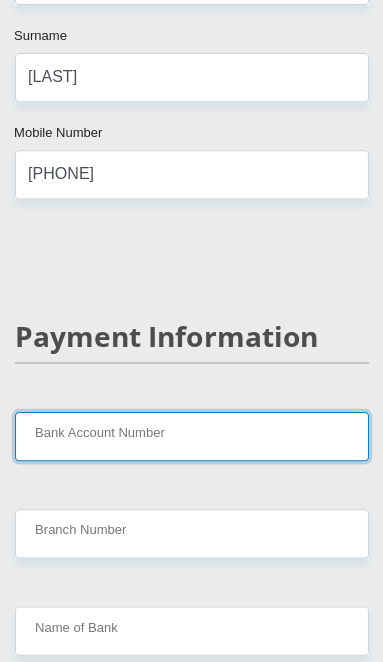 click on "Bank Account Number" at bounding box center (191, 435) 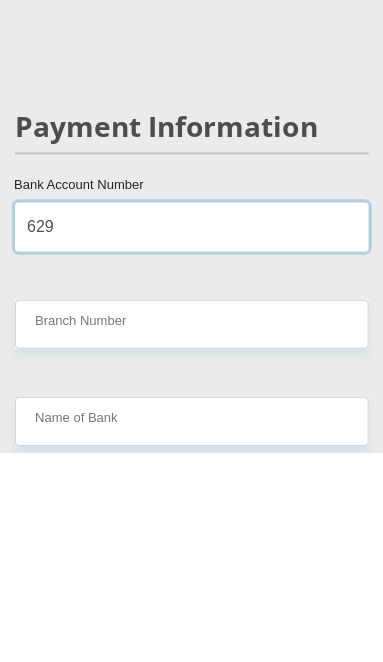 scroll, scrollTop: 5926, scrollLeft: 0, axis: vertical 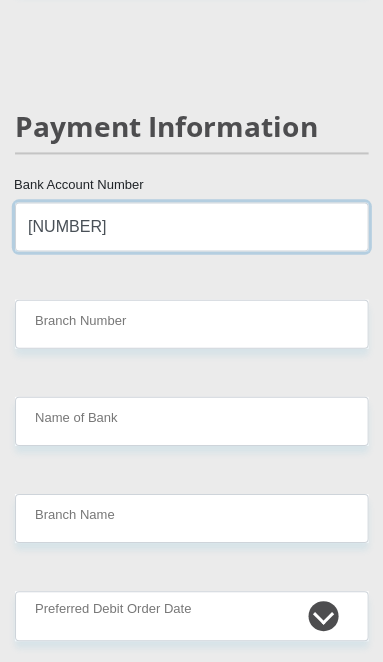 type on "[NUMBER]" 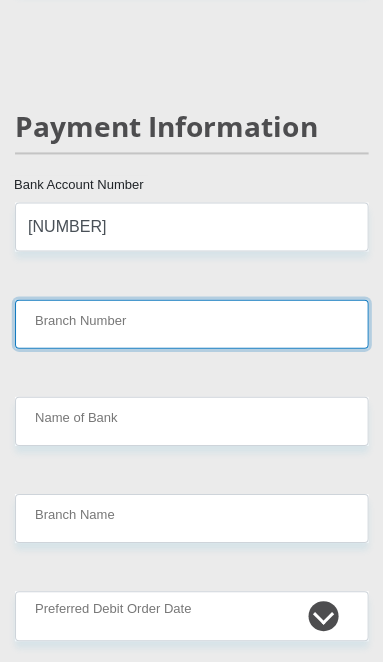 click on "Branch Number" at bounding box center [191, 323] 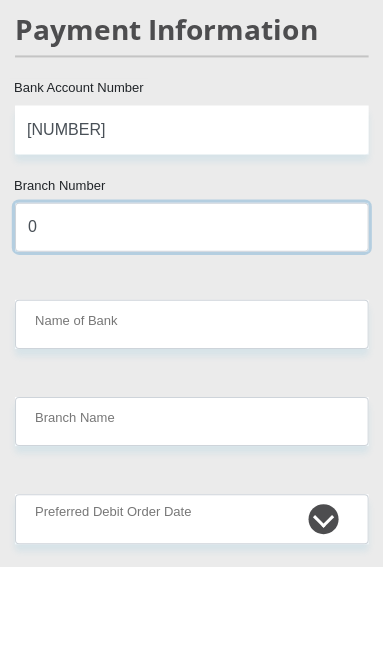 type on "0" 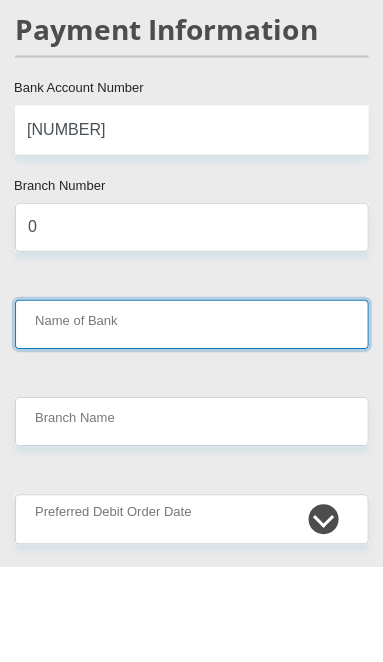 click on "Name of Bank" at bounding box center (191, 420) 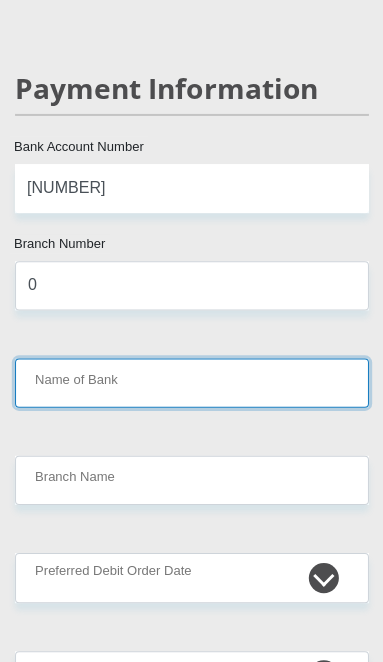 click on "Name of Bank" at bounding box center [191, 382] 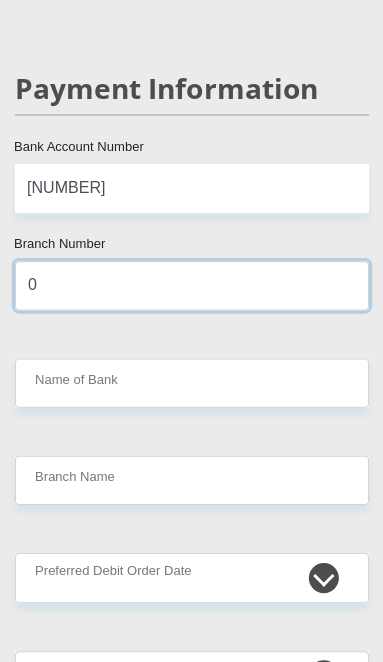 click on "0" at bounding box center [191, 285] 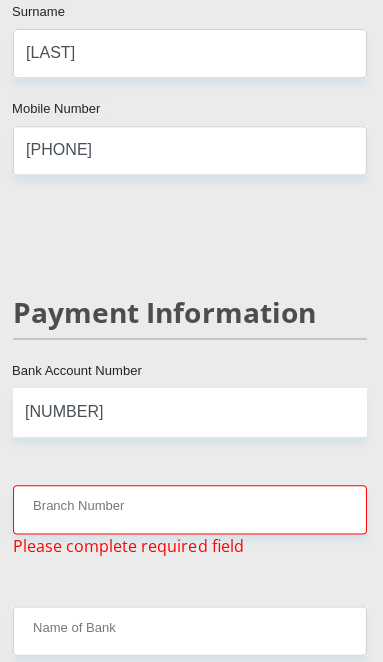 scroll, scrollTop: 5741, scrollLeft: 5, axis: both 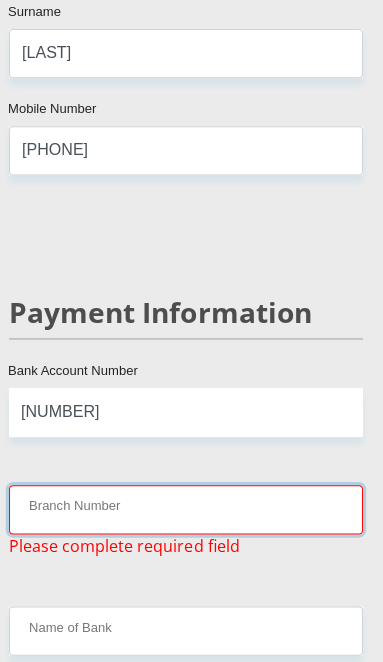 click on "Branch Number" at bounding box center [186, 508] 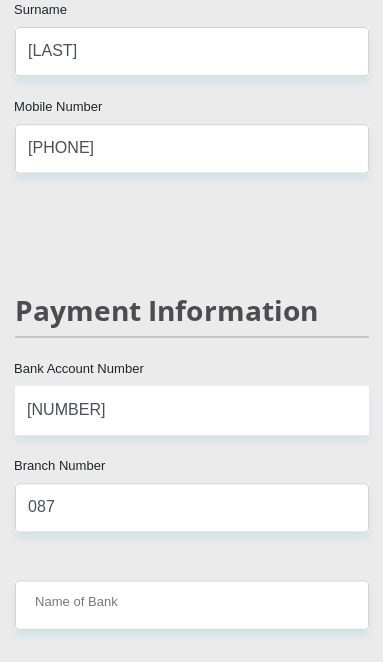scroll, scrollTop: 5742, scrollLeft: 0, axis: vertical 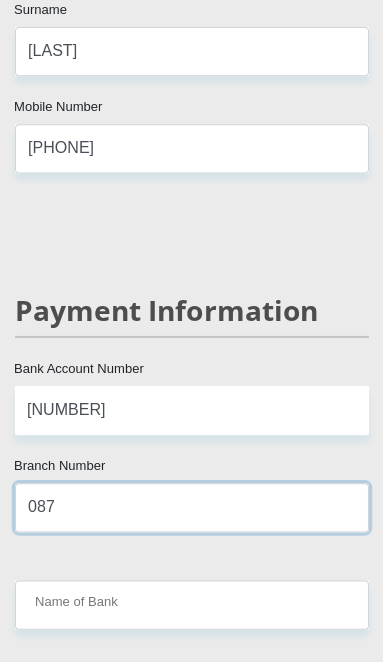 click on "087" at bounding box center [191, 507] 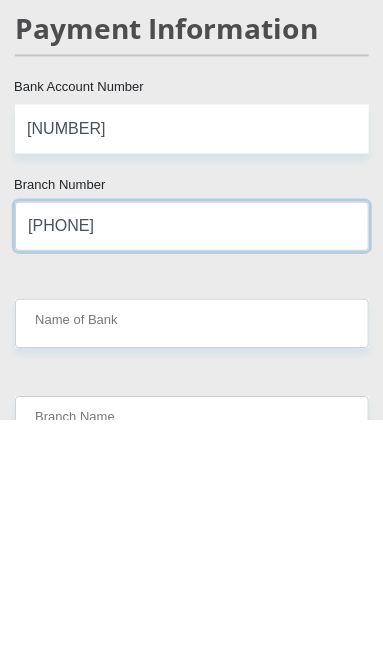 type on "[PHONE]" 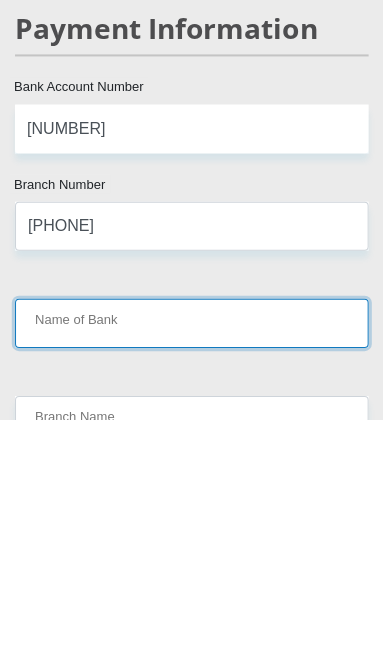 click on "Name of Bank" at bounding box center (191, 566) 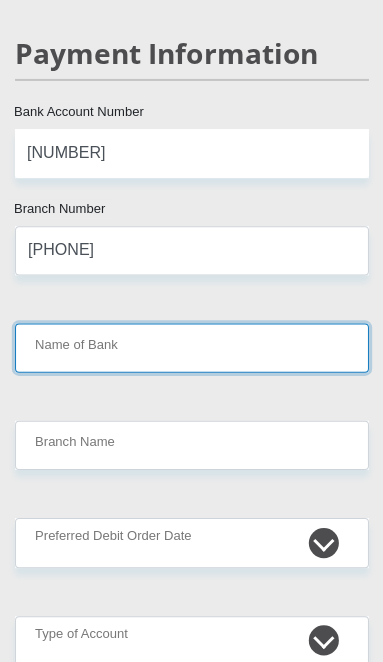 click on "Name of Bank" at bounding box center [191, 348] 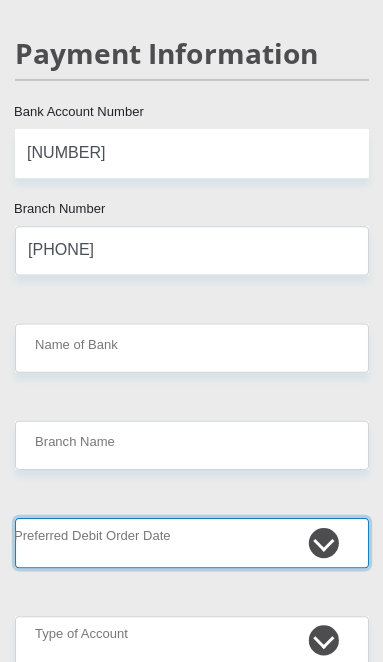 click on "1st
2nd
3rd
4th
5th
7th
18th
19th
20th
21st
22nd
23rd
24th
25th
26th
27th
28th
29th
30th" at bounding box center (191, 542) 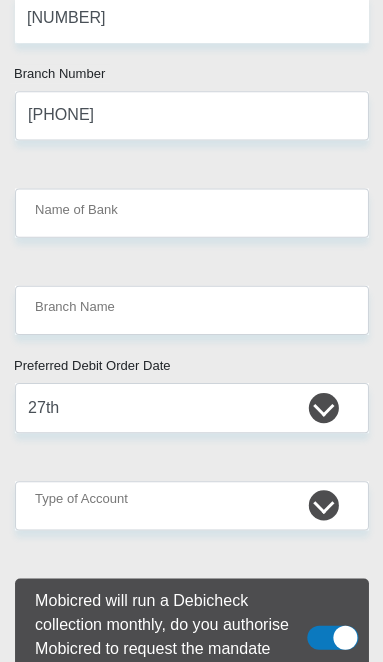 scroll, scrollTop: 6134, scrollLeft: 0, axis: vertical 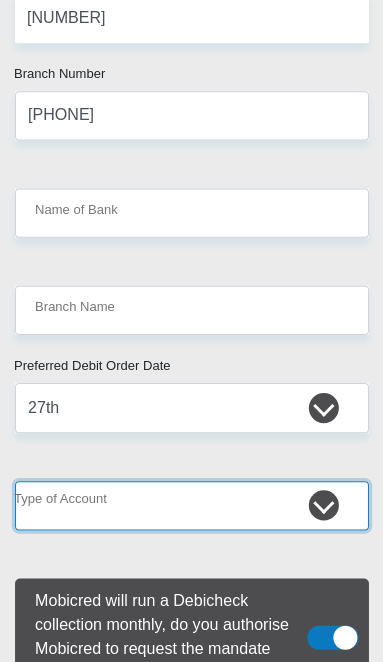 click on "Cheque
Savings" at bounding box center (191, 504) 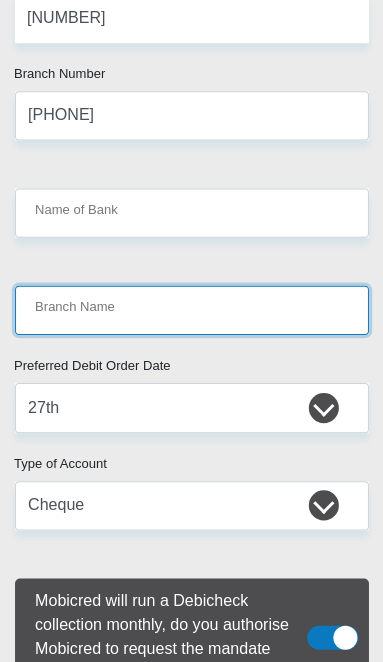 click on "Branch Name" at bounding box center [191, 309] 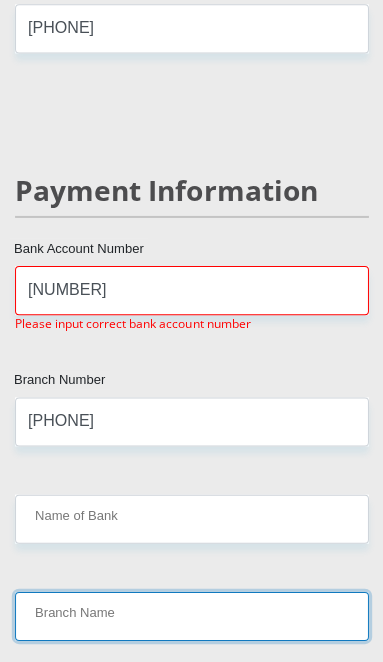 scroll, scrollTop: 5860, scrollLeft: 0, axis: vertical 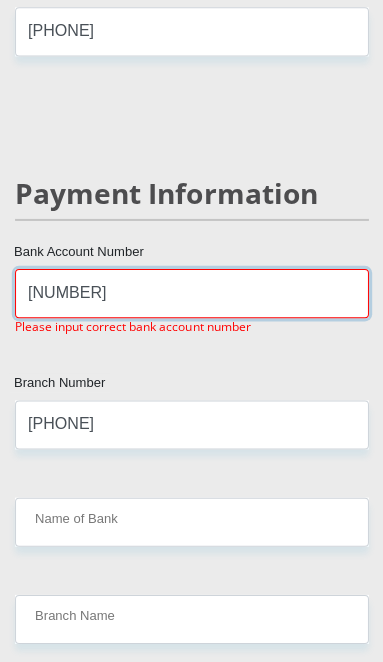 click on "[NUMBER]" at bounding box center [191, 292] 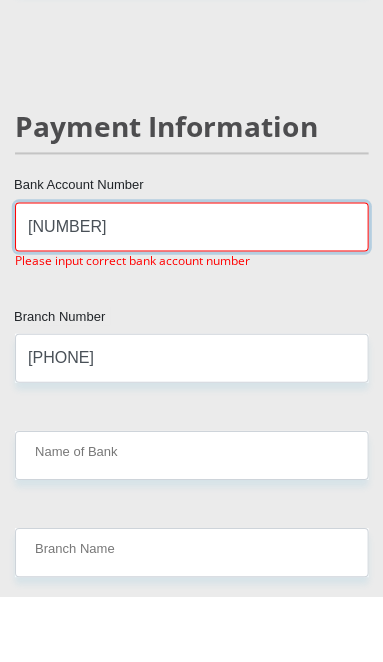 click on "[NUMBER]" at bounding box center [191, 293] 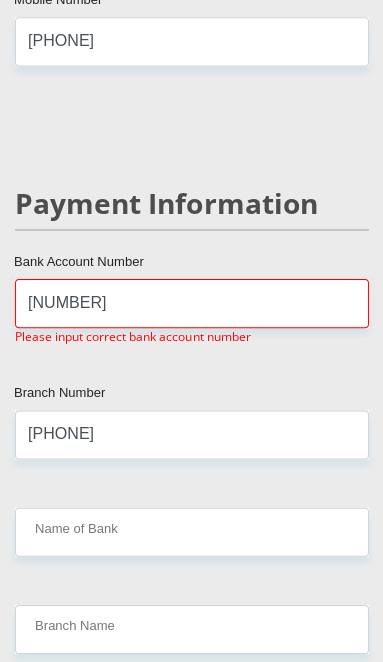 scroll, scrollTop: 5851, scrollLeft: 0, axis: vertical 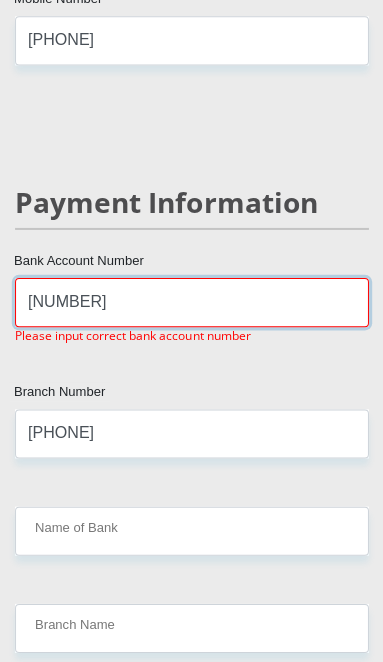 click on "[NUMBER]" at bounding box center (191, 301) 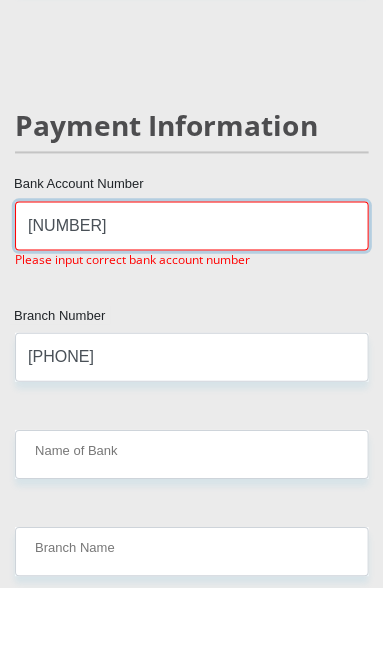 type on "[NUMBER]" 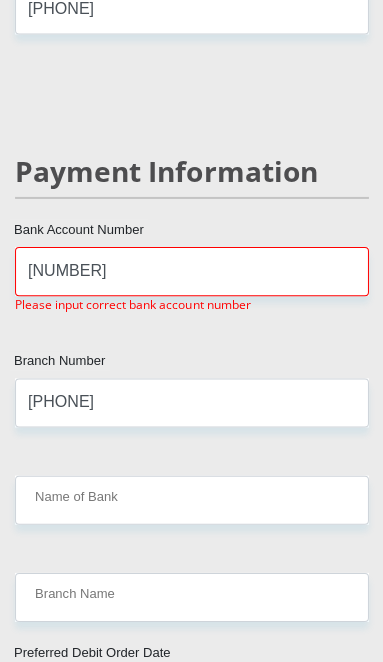 scroll, scrollTop: 5881, scrollLeft: 0, axis: vertical 